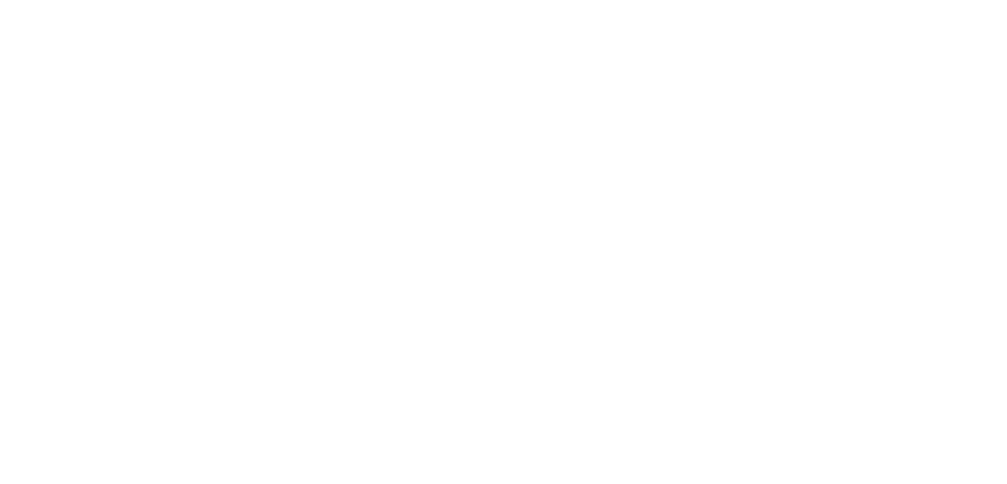 scroll, scrollTop: 0, scrollLeft: 0, axis: both 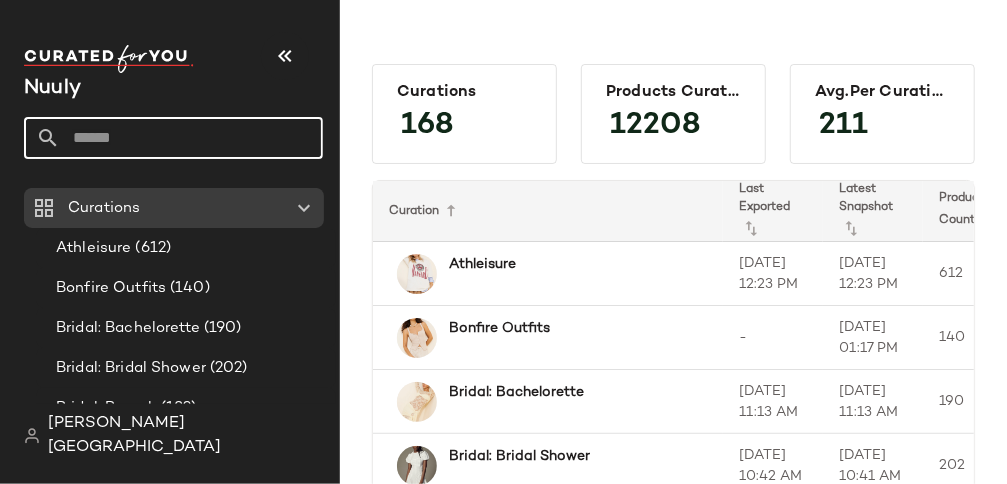 click 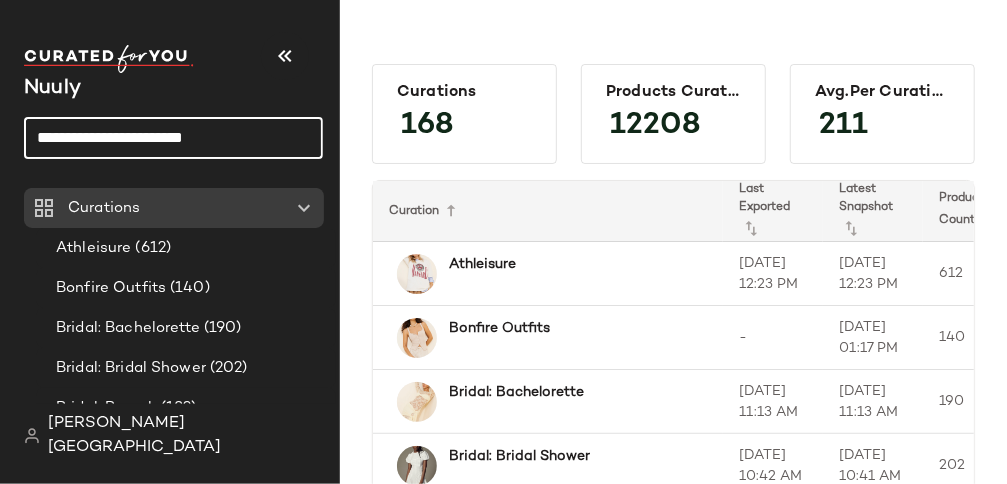 click on "**********" 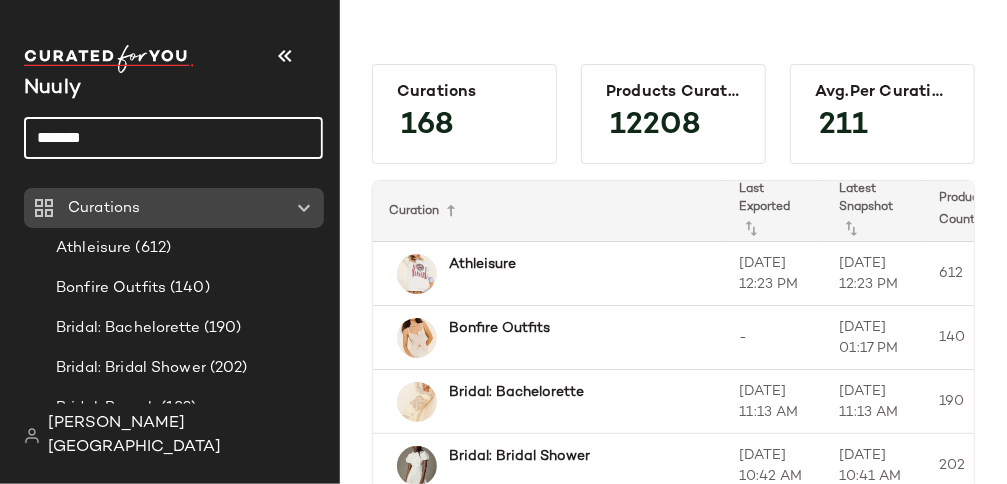 type on "**********" 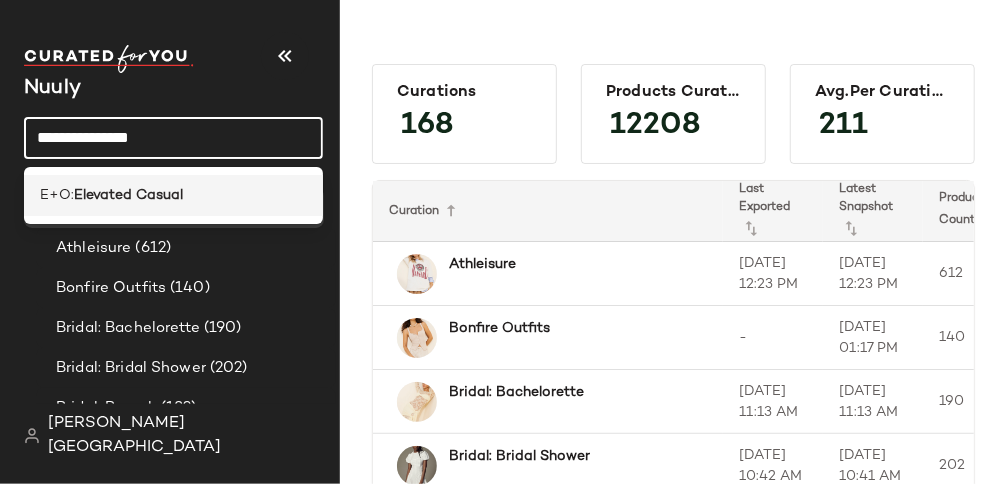 click on "Elevated Casual" at bounding box center (128, 195) 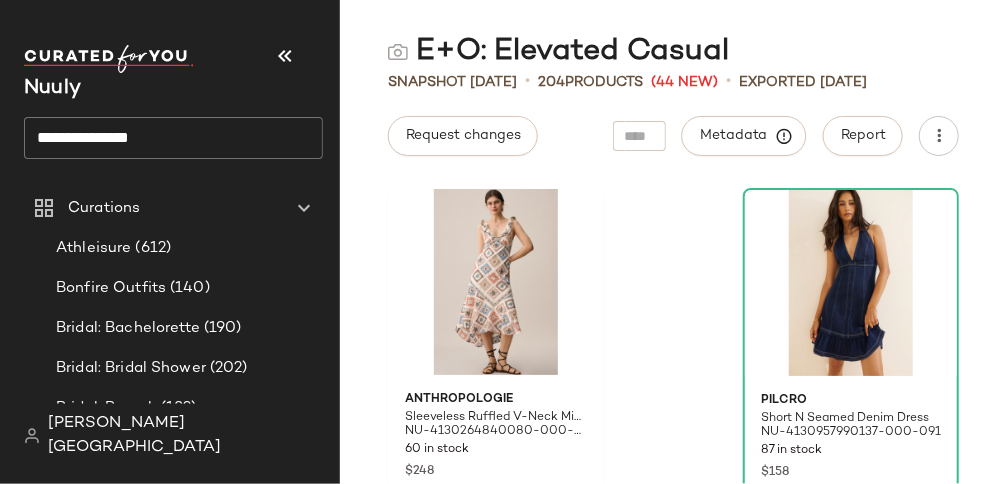 click 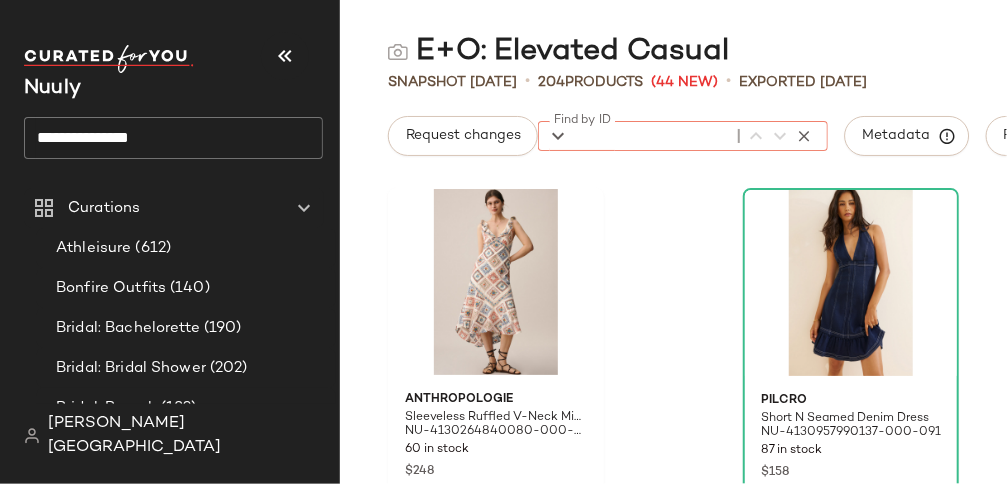 paste on "**********" 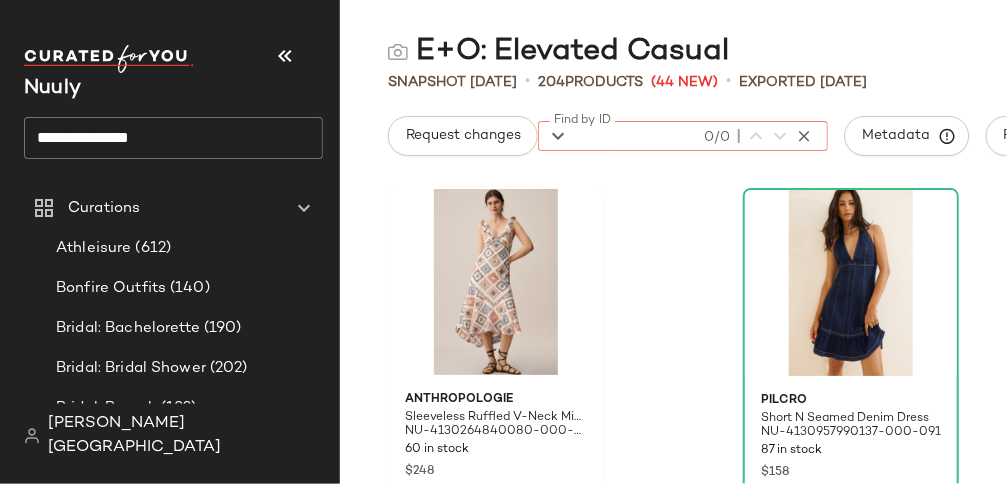 scroll, scrollTop: 0, scrollLeft: 0, axis: both 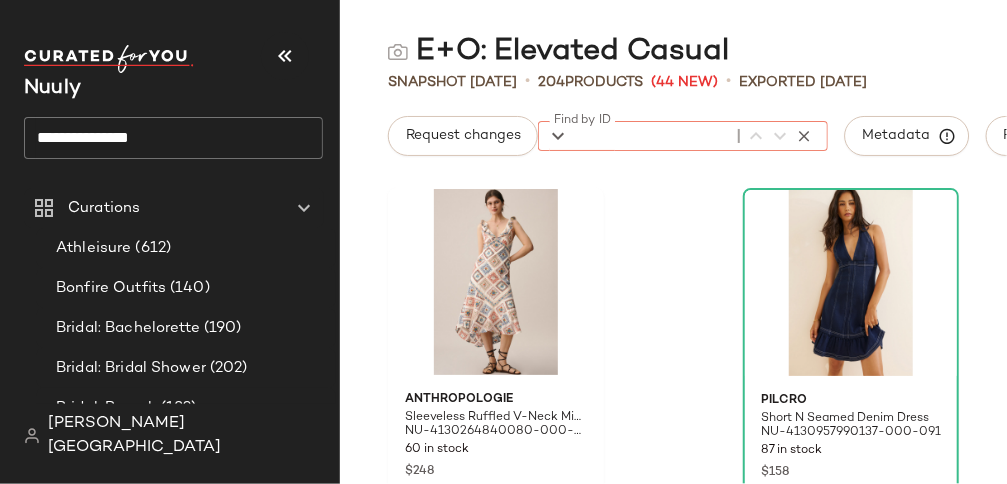 paste on "**********" 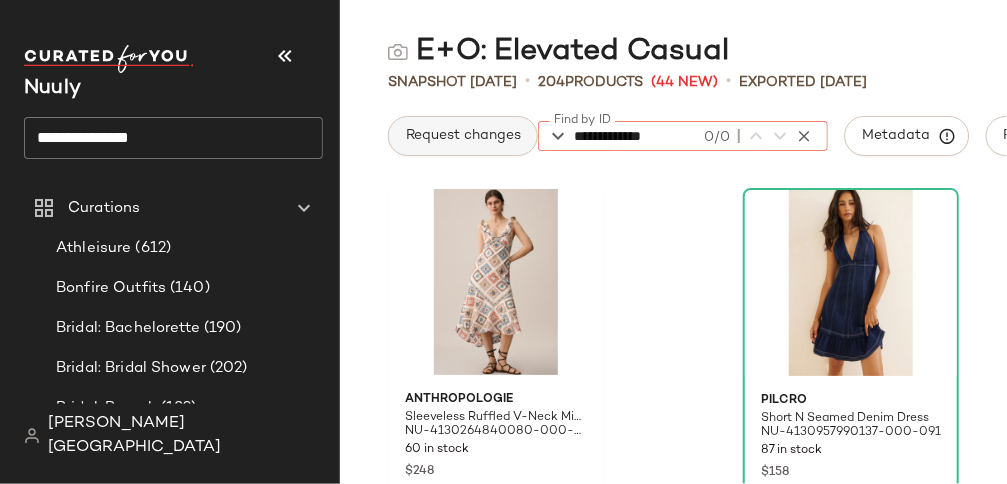 type on "**********" 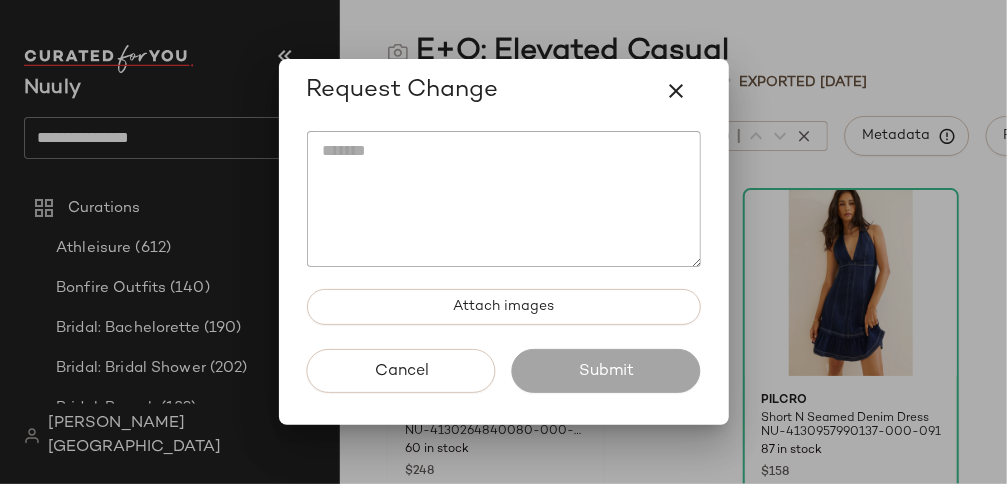 click 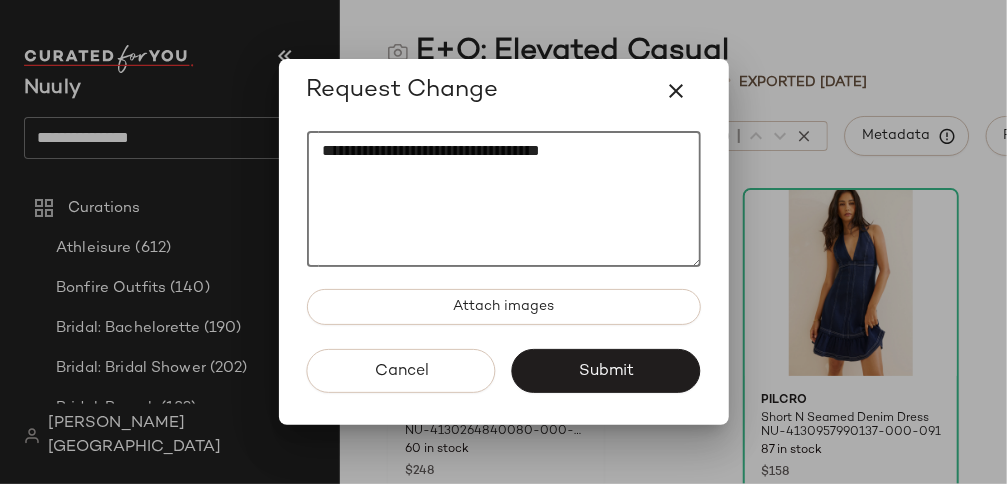 paste on "**********" 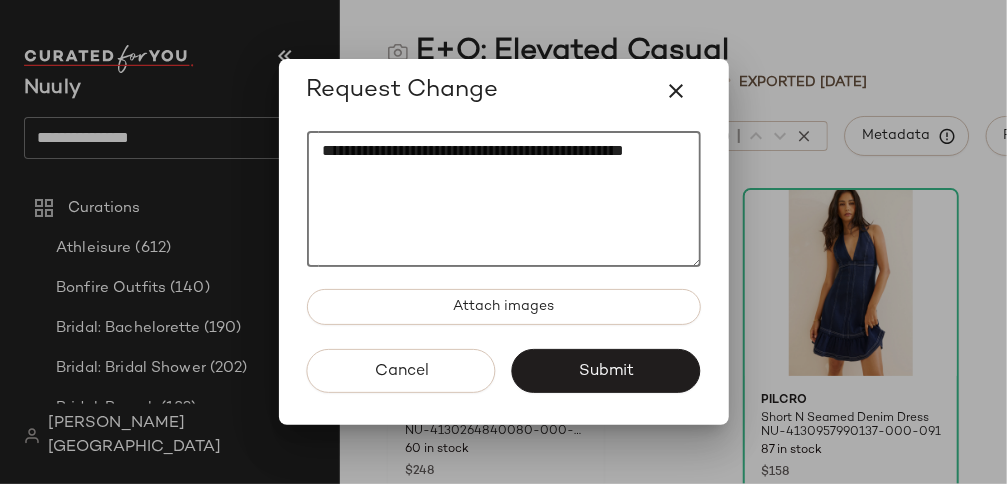 click on "**********" 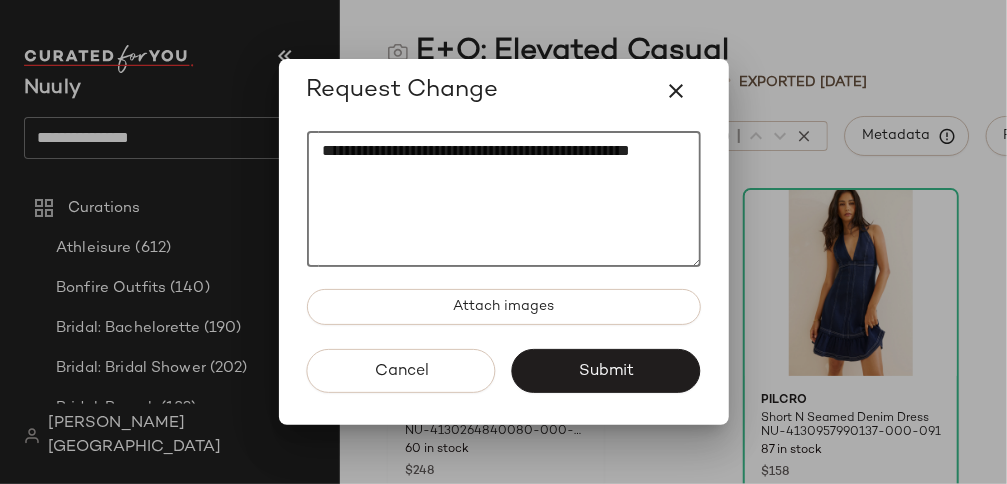 click on "**********" 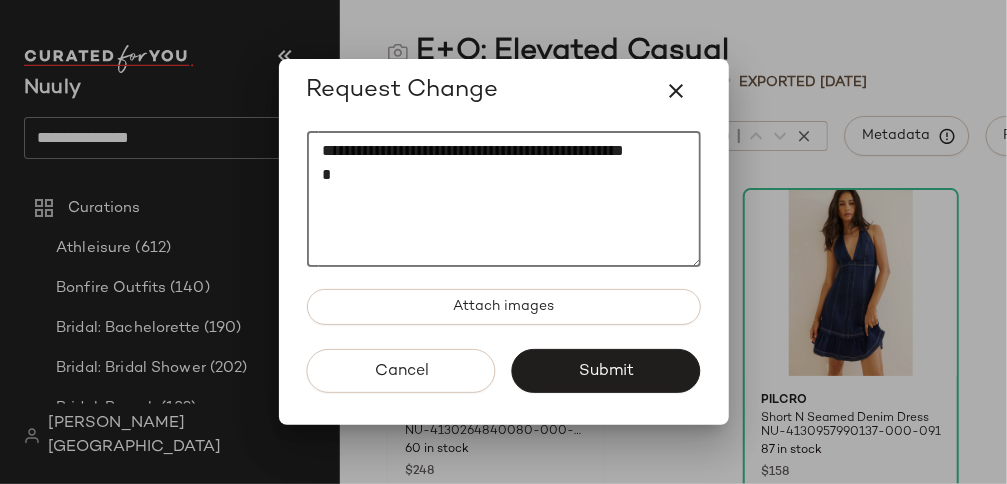 drag, startPoint x: 447, startPoint y: 203, endPoint x: 276, endPoint y: 140, distance: 182.23611 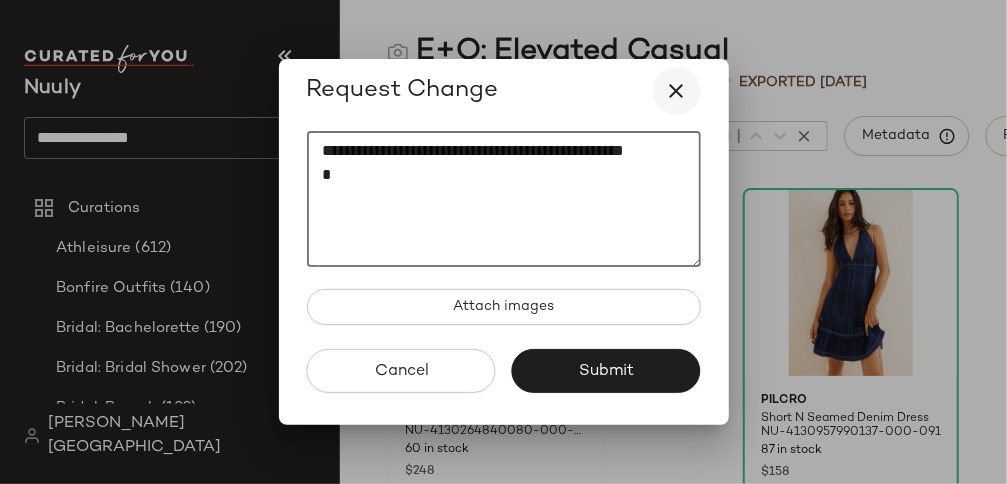 type on "**********" 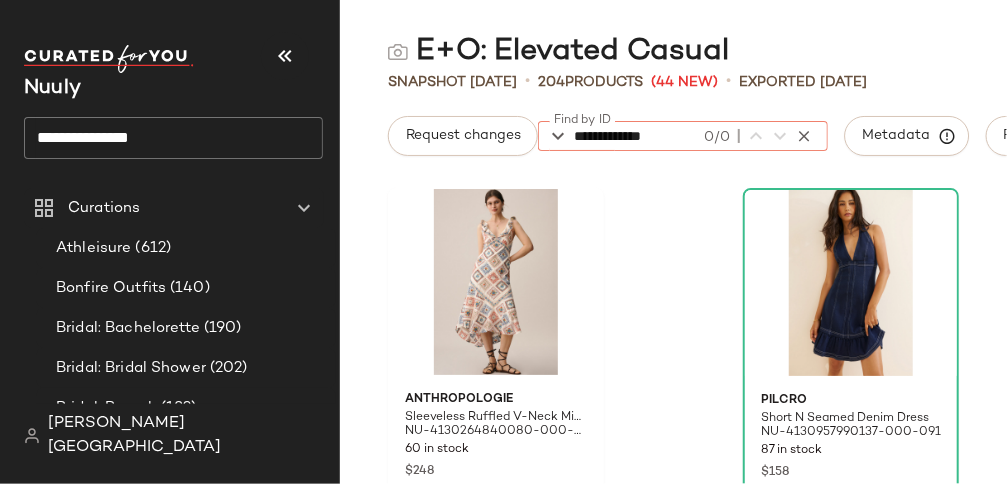 click on "**********" 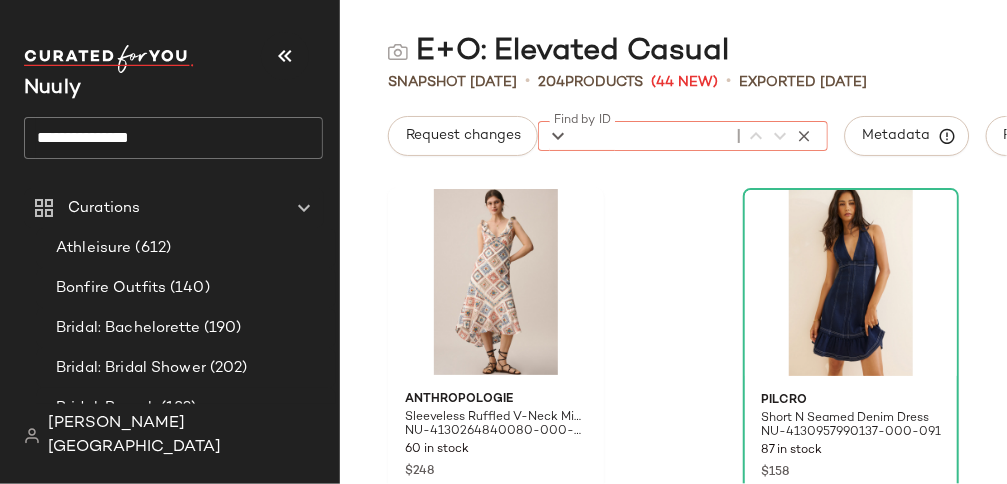 paste on "**********" 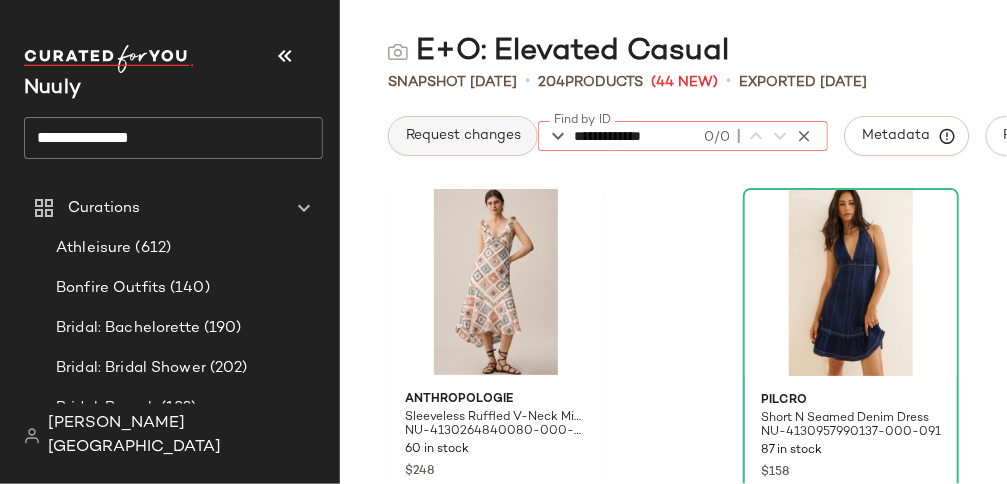 type on "**********" 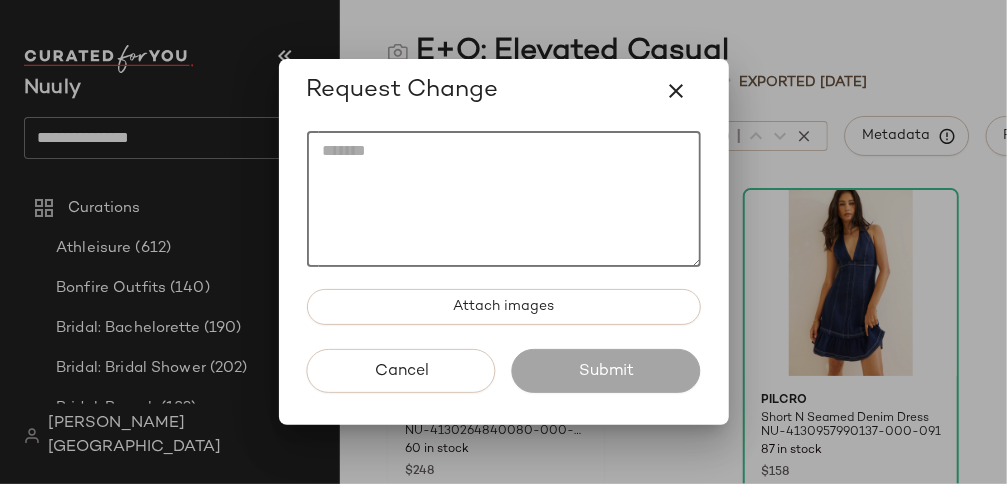 click 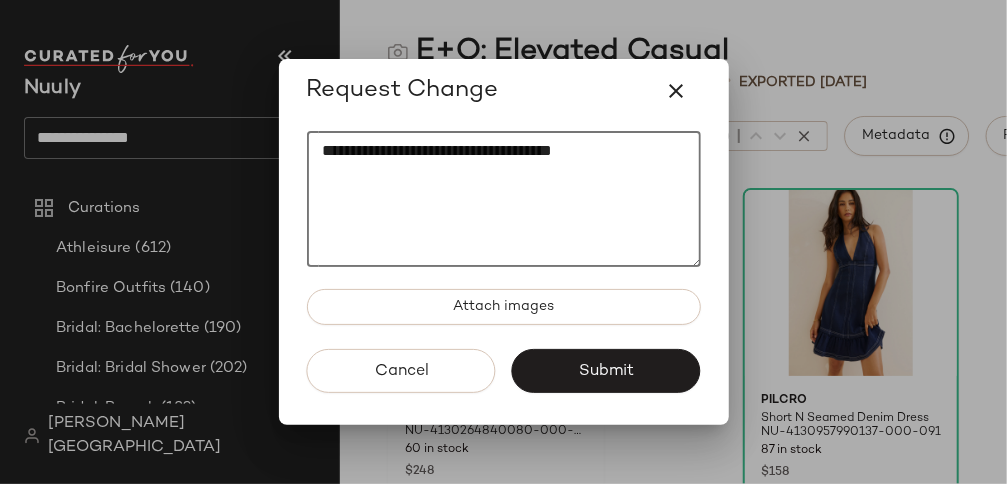 paste on "**********" 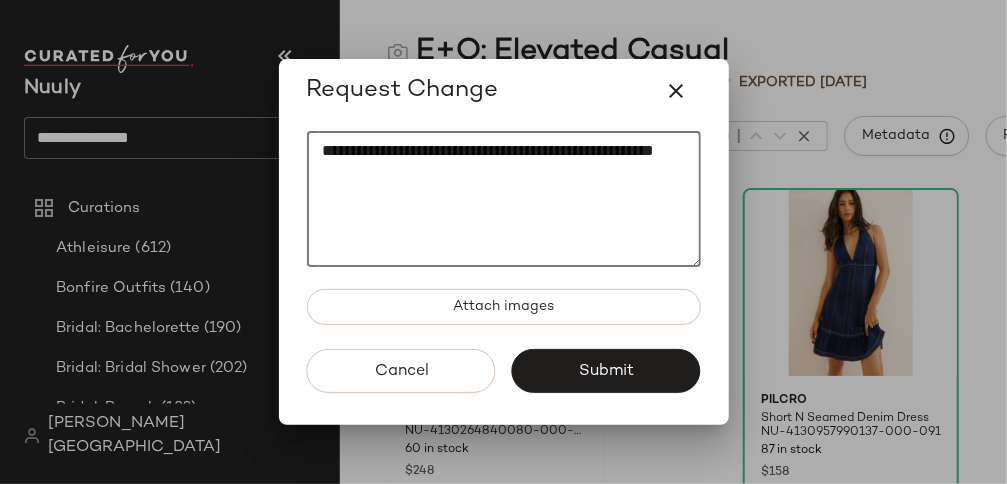paste on "**********" 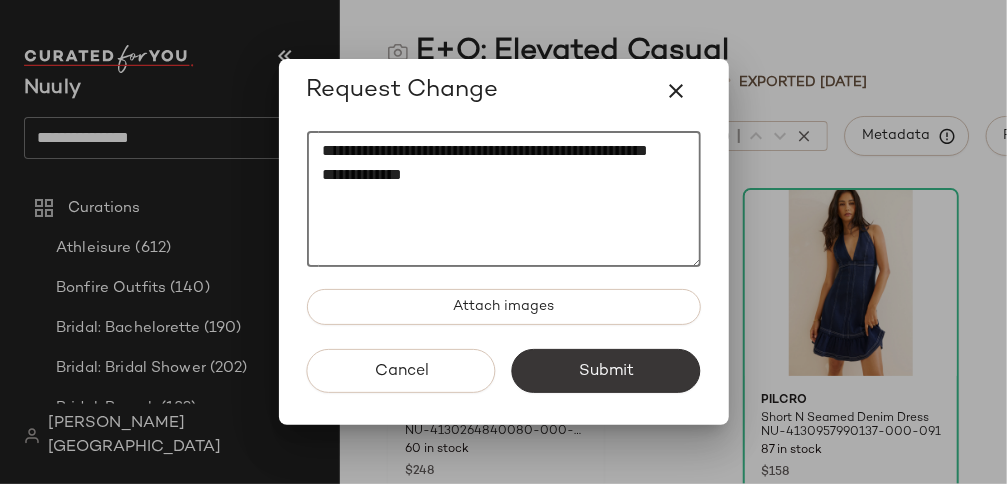 type on "**********" 